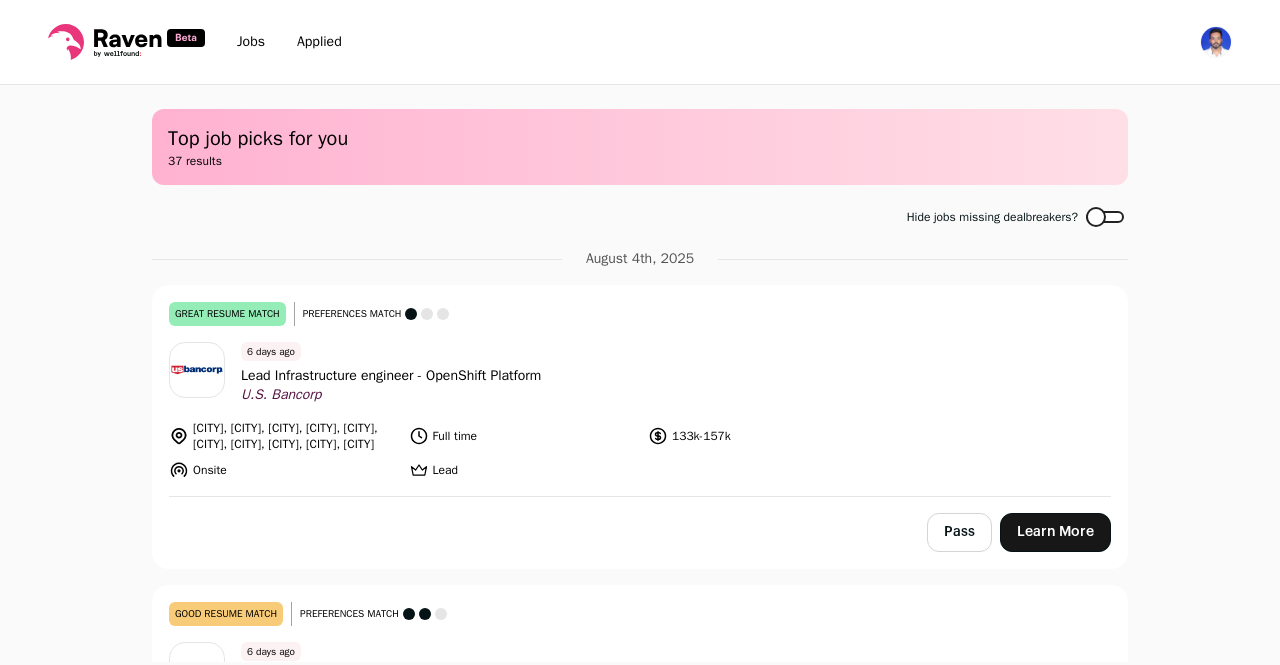 scroll, scrollTop: 0, scrollLeft: 0, axis: both 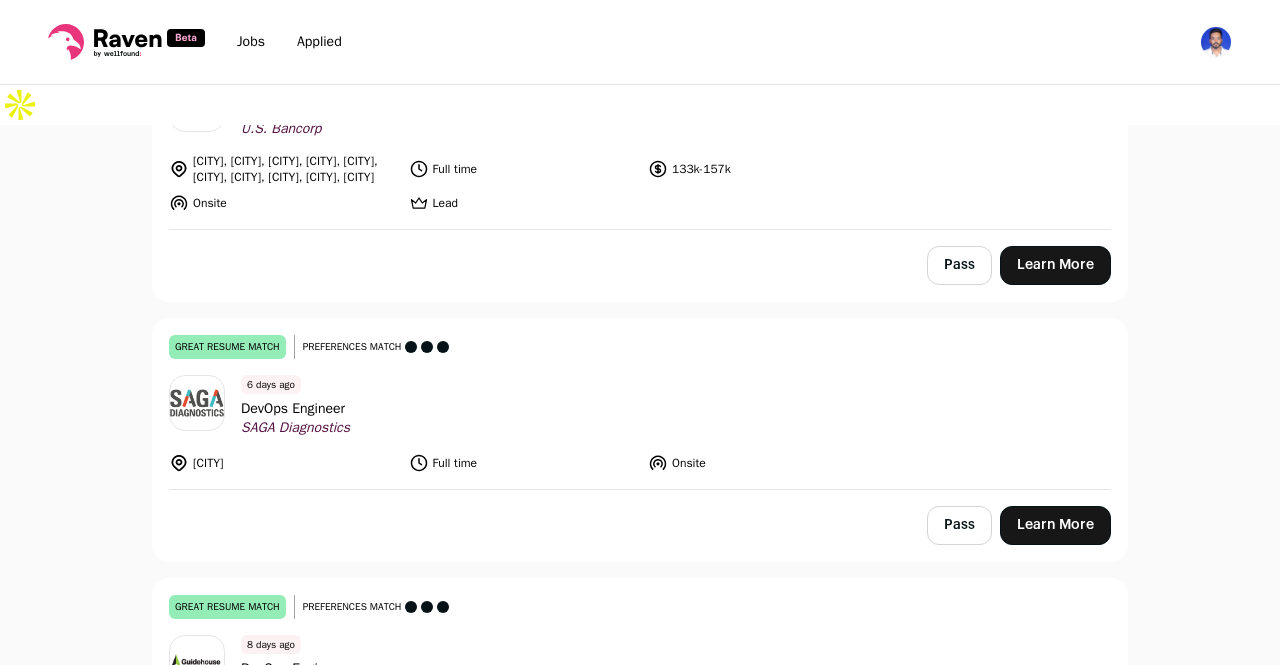 click on "DevOps Engineer" at bounding box center [295, 408] 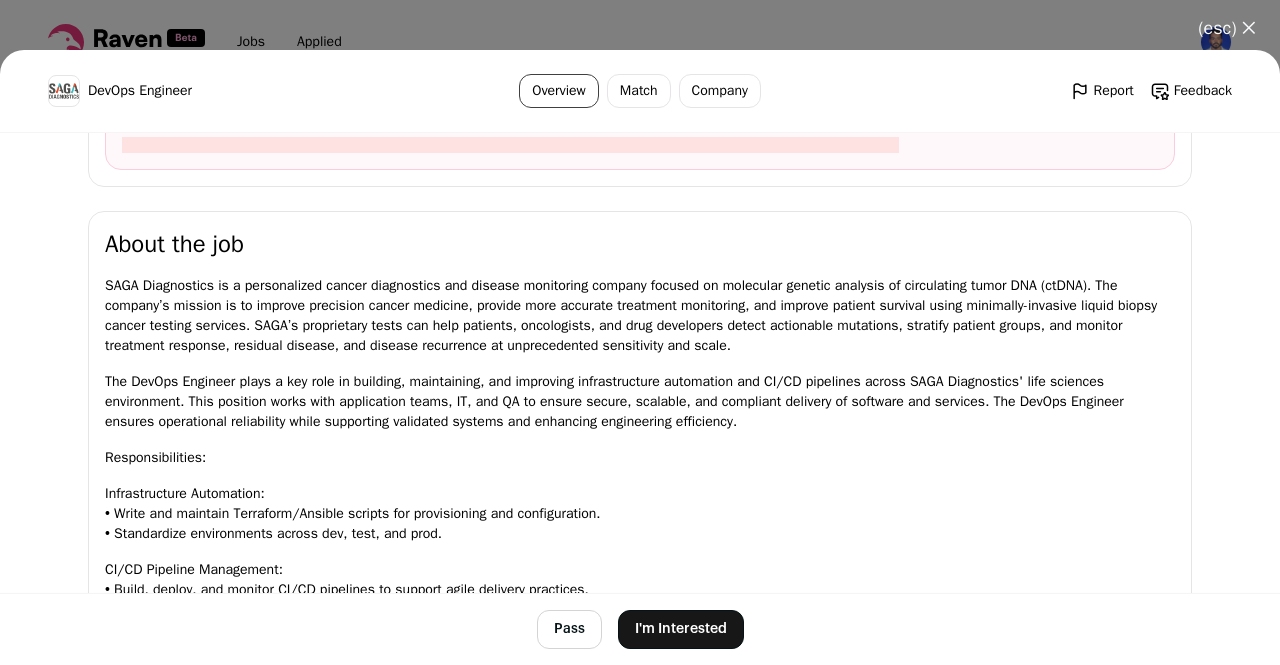 scroll, scrollTop: 855, scrollLeft: 0, axis: vertical 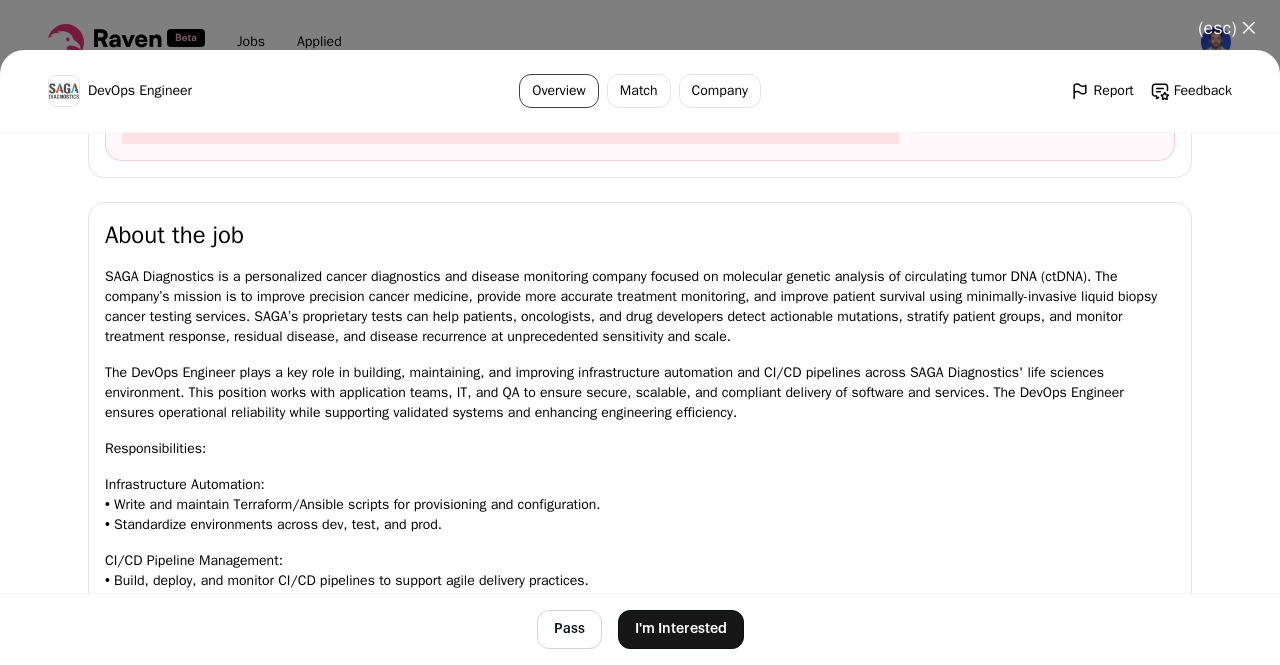 click on "I'm Interested" at bounding box center (681, 629) 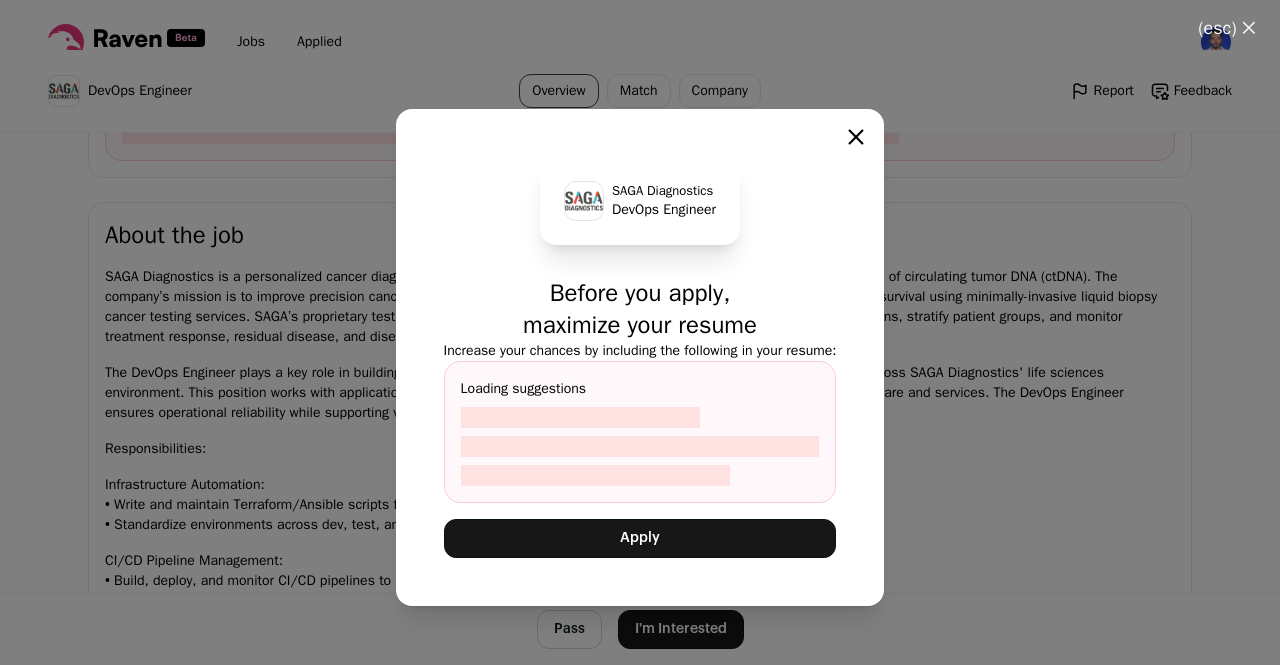 click on "Apply" at bounding box center (640, 538) 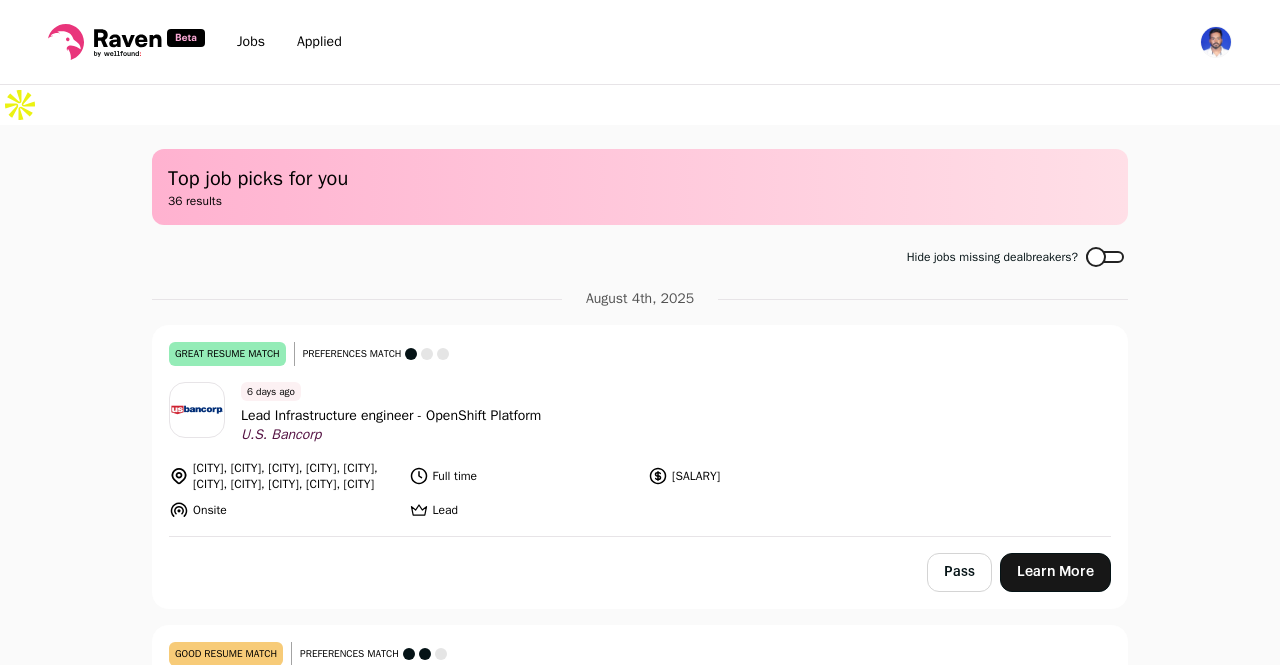 scroll, scrollTop: 0, scrollLeft: 0, axis: both 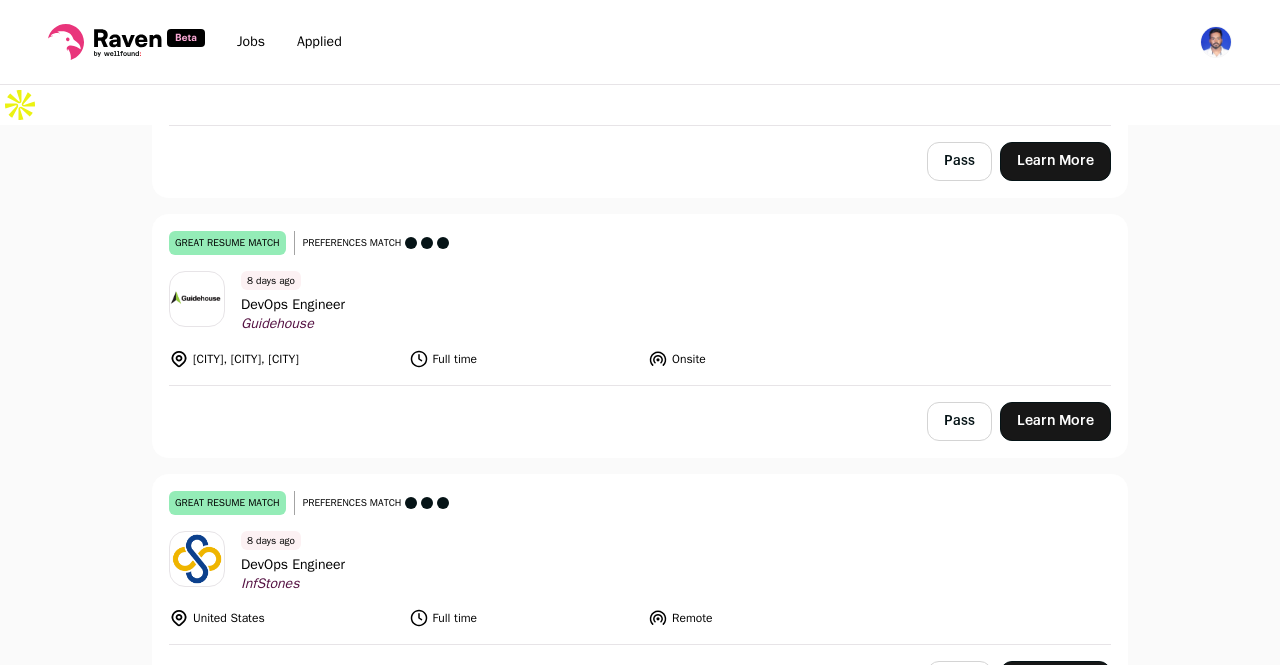 click on "Guidehouse" at bounding box center (293, 324) 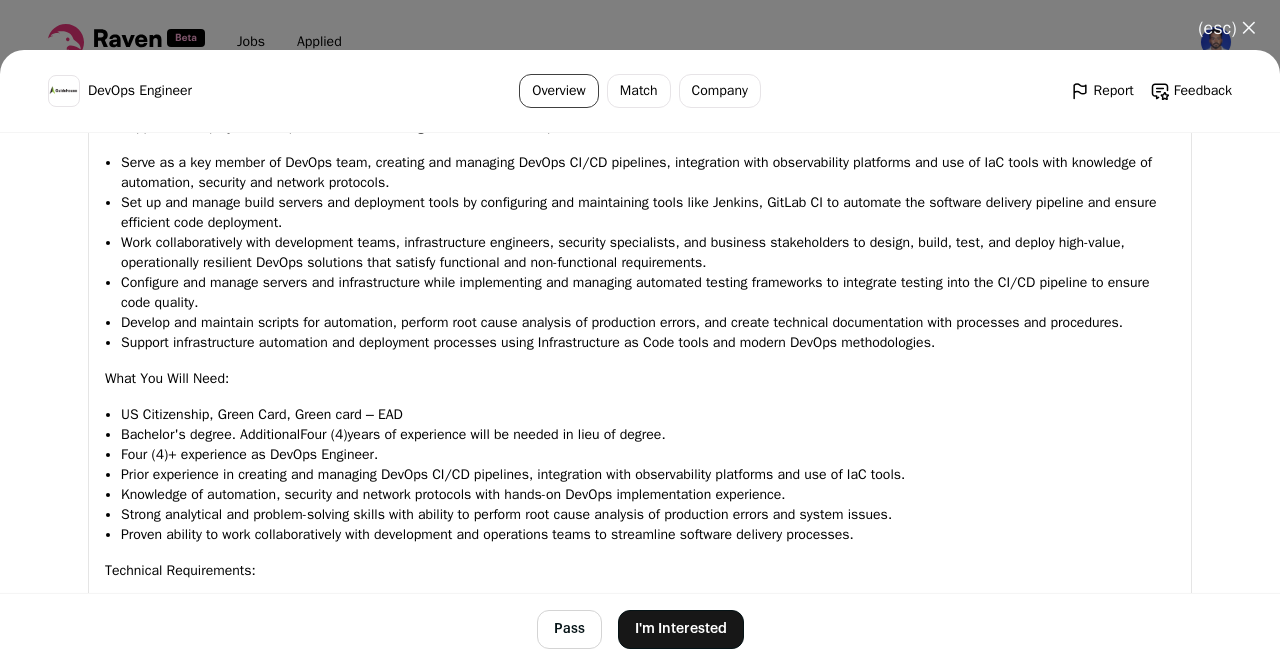 scroll, scrollTop: 1254, scrollLeft: 0, axis: vertical 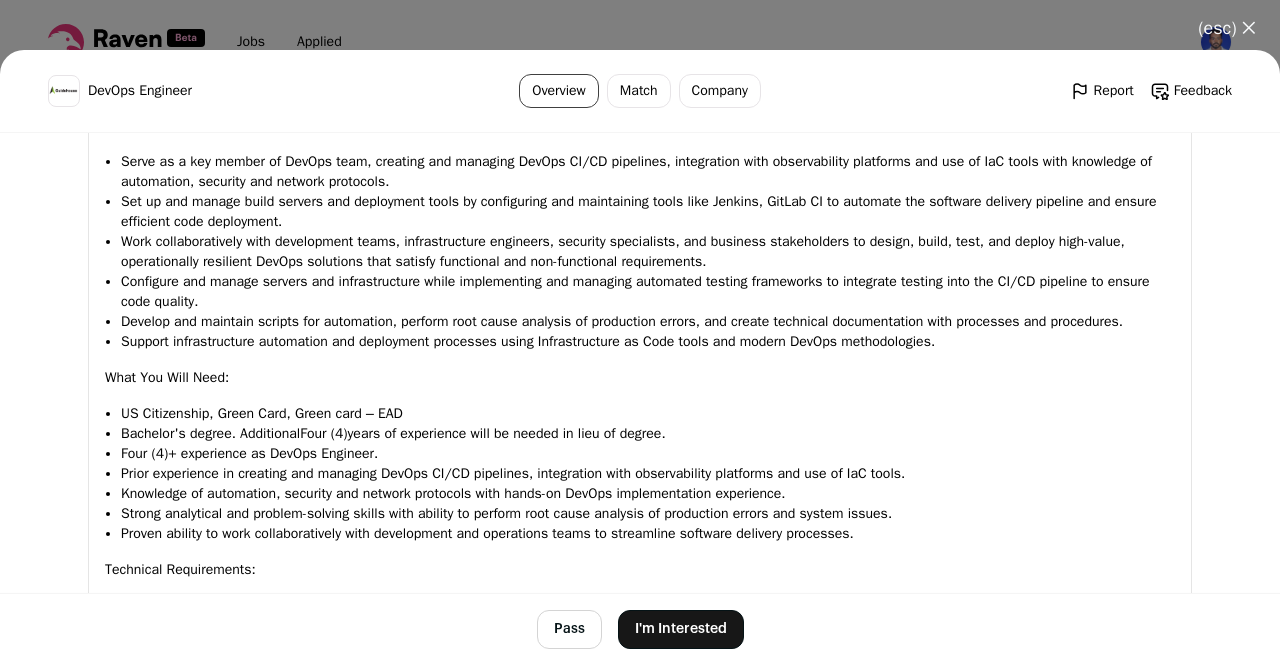click on "(esc) ✕" at bounding box center (1227, 28) 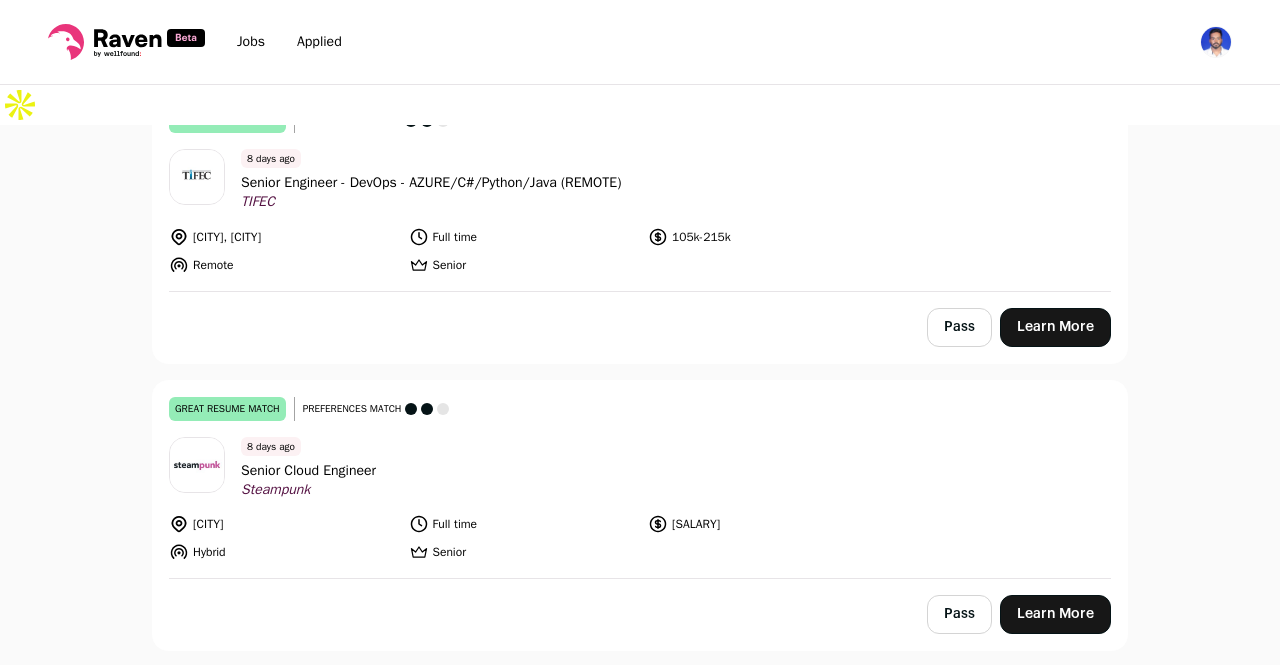 scroll, scrollTop: 1353, scrollLeft: 0, axis: vertical 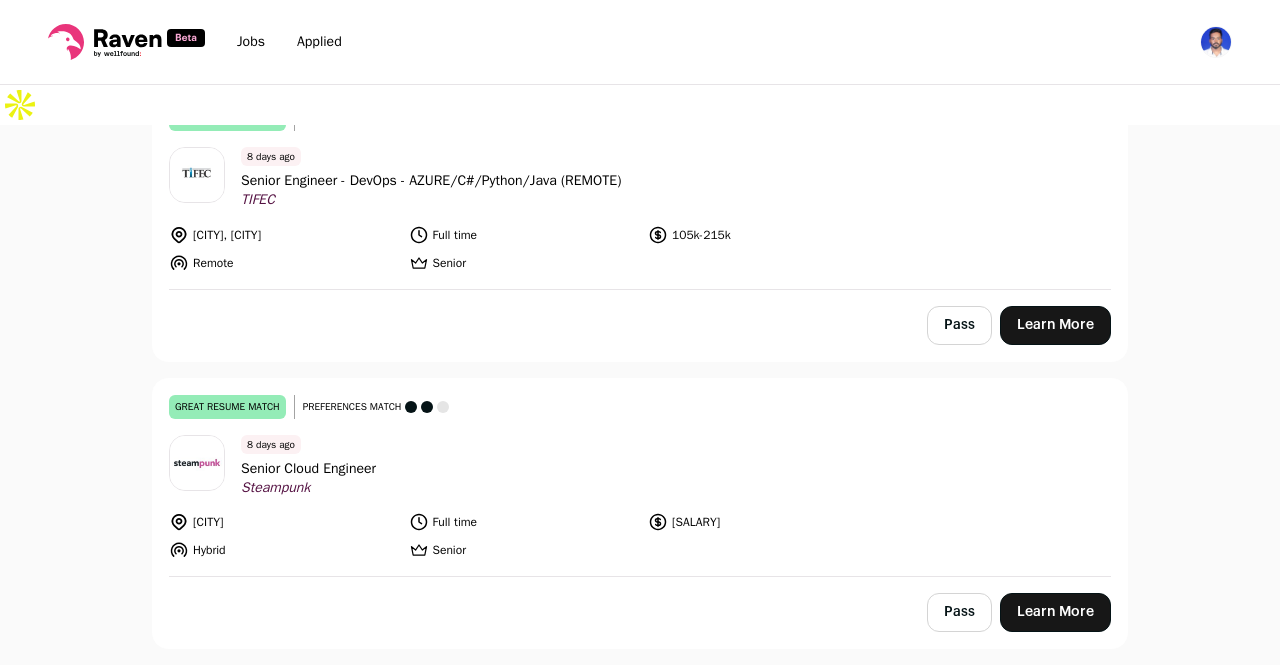 click on "Senior Cloud Engineer" at bounding box center (308, 468) 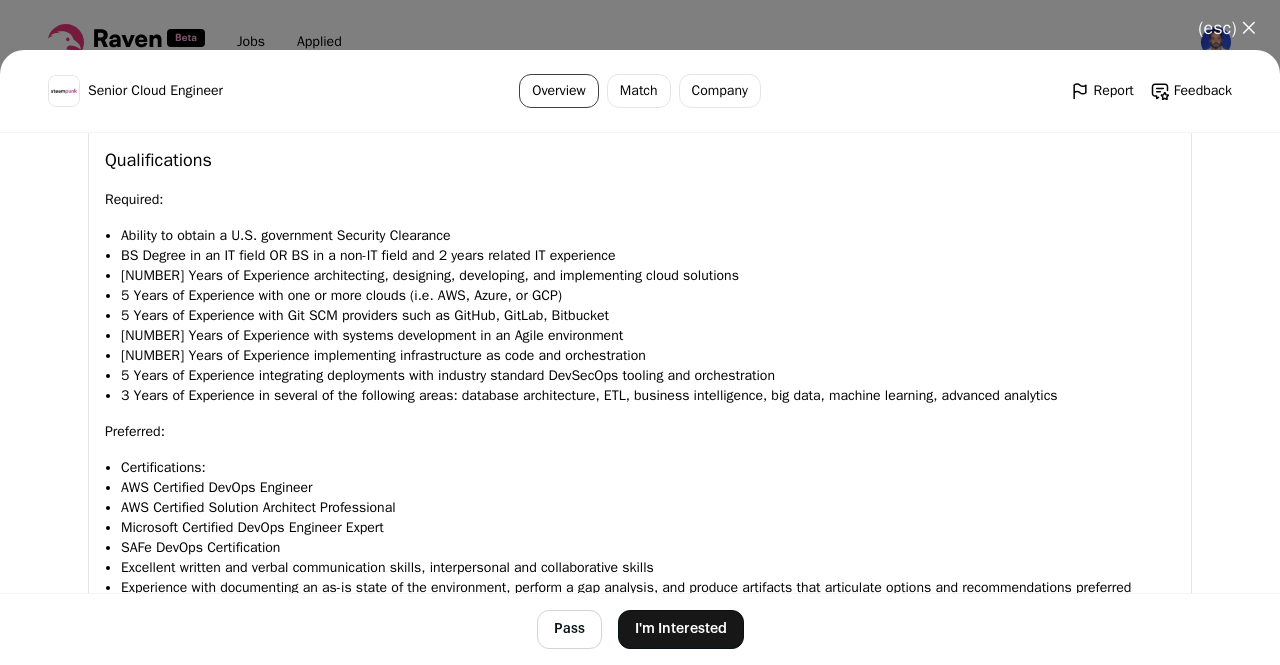 scroll, scrollTop: 1482, scrollLeft: 0, axis: vertical 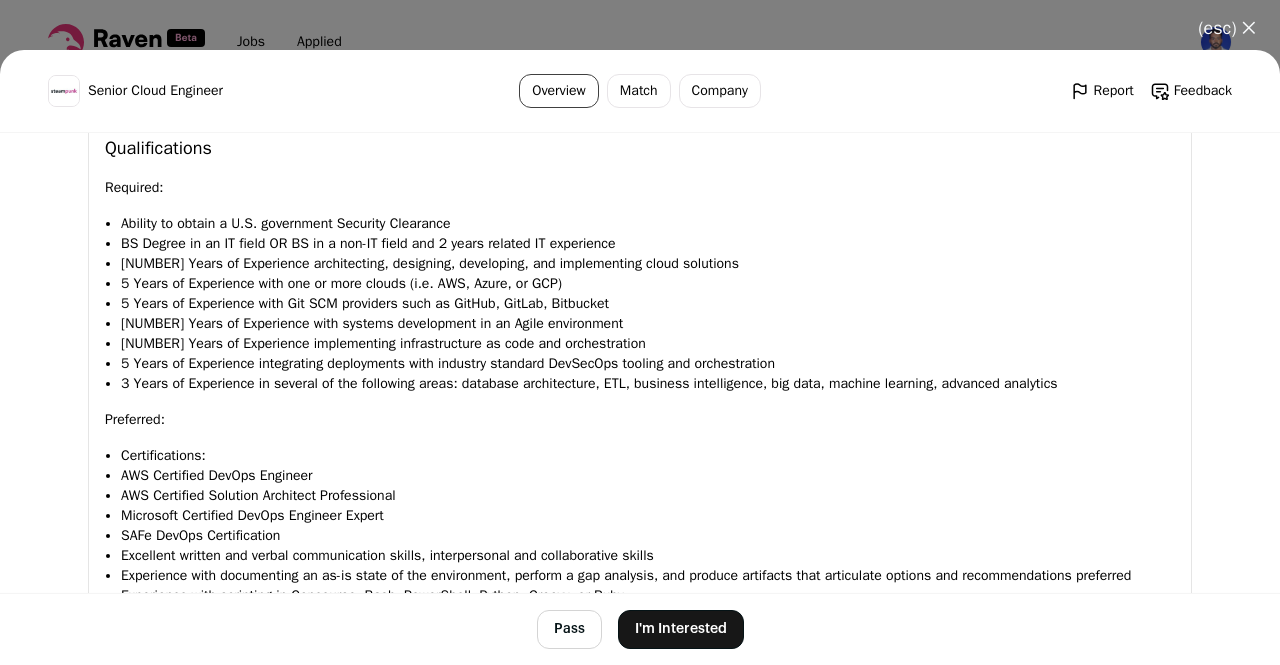 click on "I'm Interested" at bounding box center [681, 629] 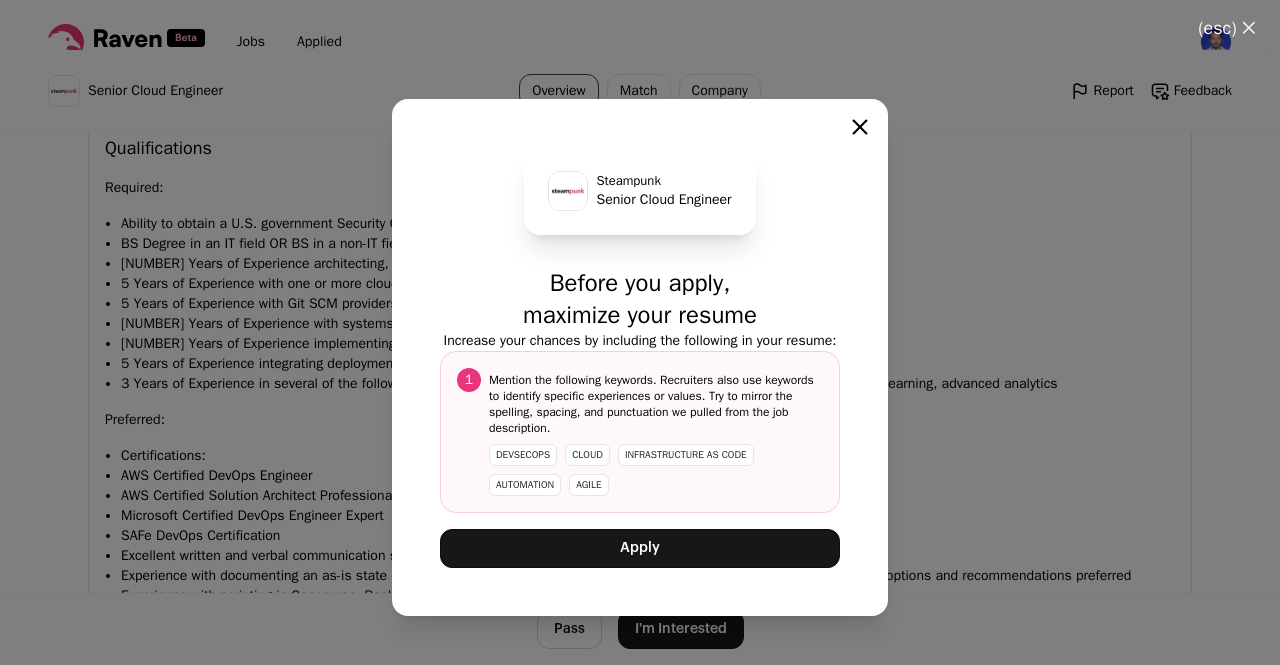 click on "Apply" at bounding box center [640, 548] 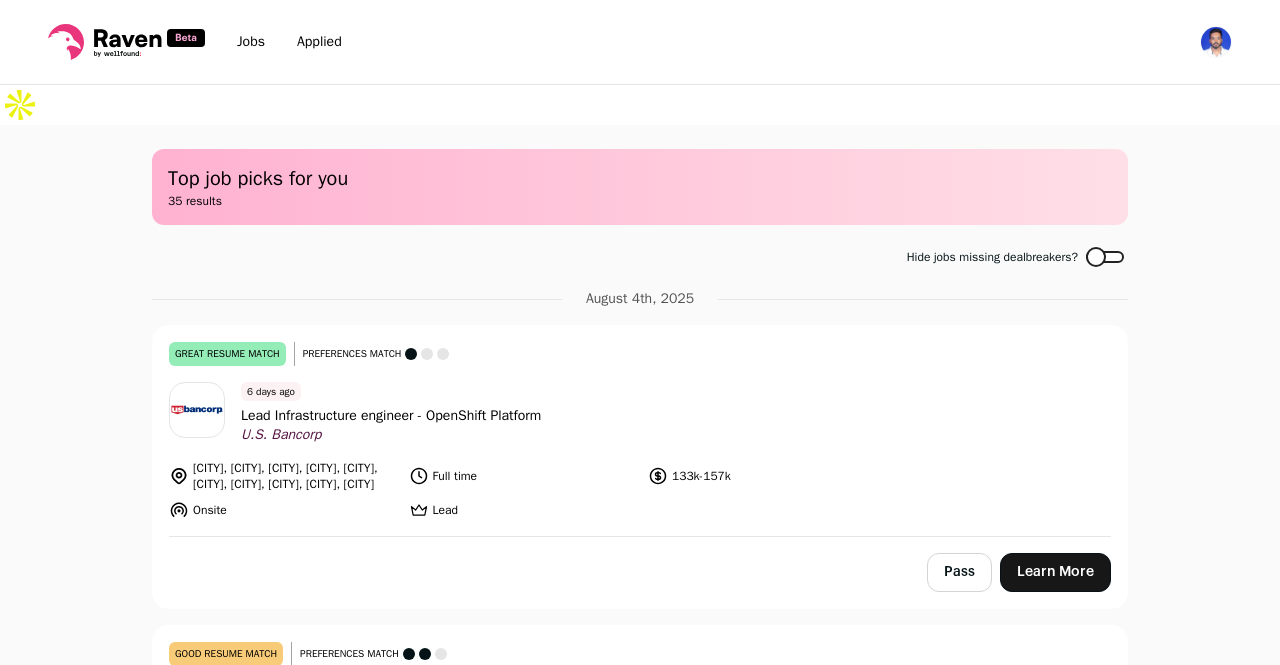 scroll, scrollTop: 0, scrollLeft: 0, axis: both 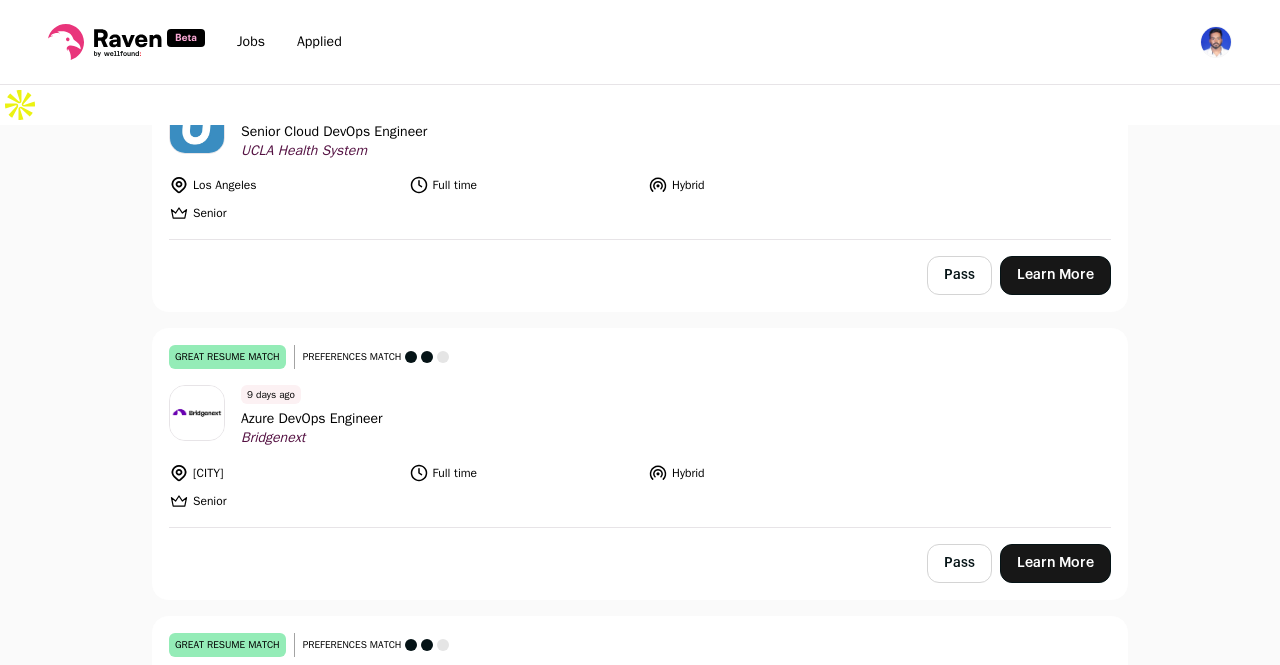 click on "Top job picks for you
35 results
Hide jobs missing dealbreakers?
August 4th, 2025
great resume match
You meet the must-have requirements, the nice-to-have requirements, and are a strong fit for the job responsibilities. You may still want some resume edits to stand out, but your resume is a strong match as-is.
Preferences match
This job is missing one or more of your dealbreakers
6 days ago" at bounding box center (640, 413) 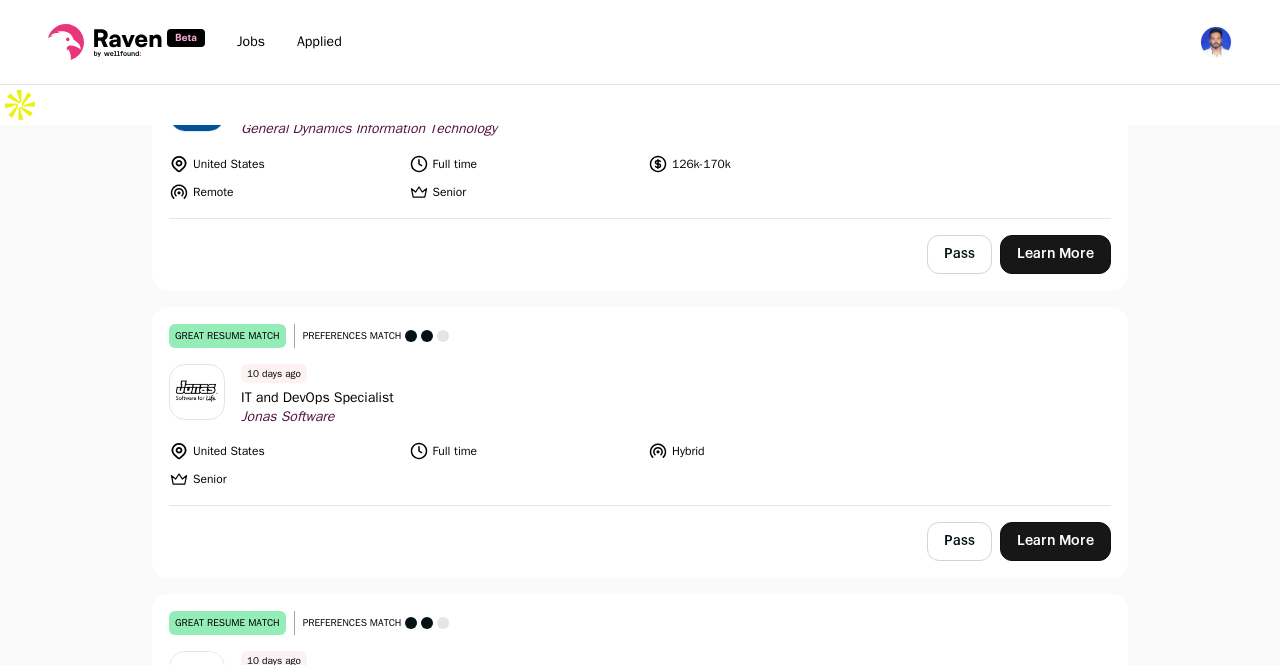 scroll, scrollTop: 2575, scrollLeft: 0, axis: vertical 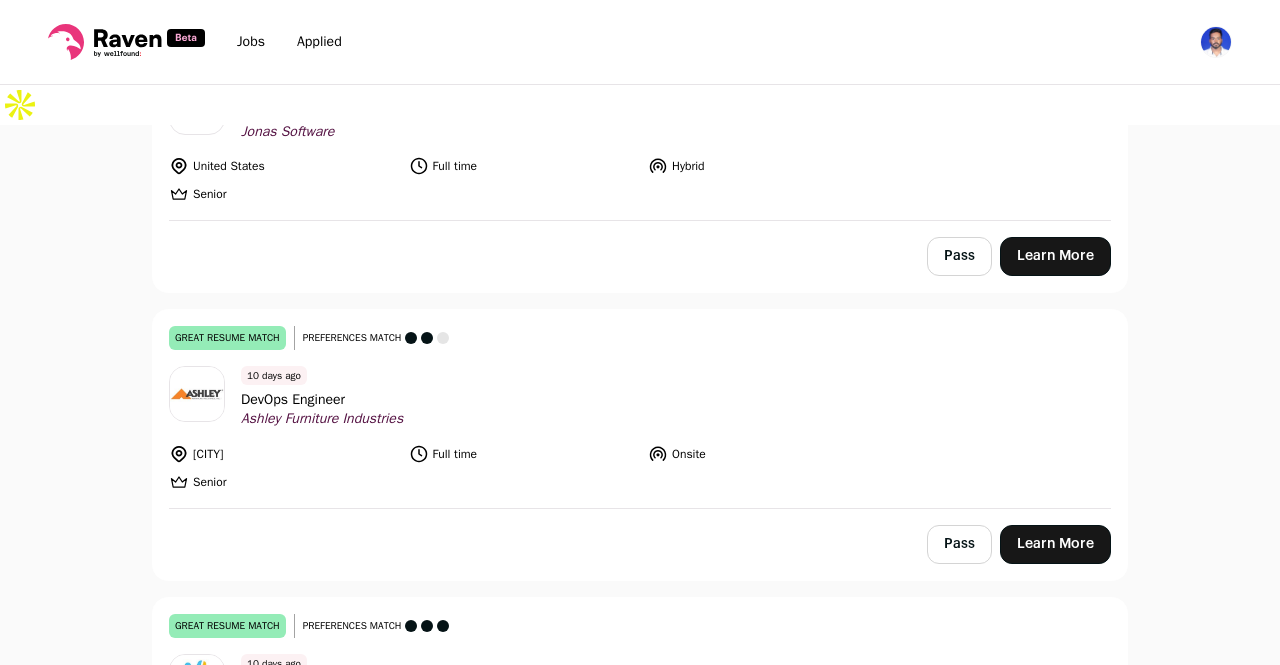 click on "August 4th, 2025
great resume match
You meet the must-have requirements, the nice-to-have requirements, and are a strong fit for the job responsibilities. You may still want some resume edits to stand out, but your resume is a strong match as-is.
Preferences match
This job is missing one or more of your dealbreakers
6 days ago
Lead Infrastructure engineer - OpenShift Platform
U.S. Bancorp" at bounding box center (640, 2445) 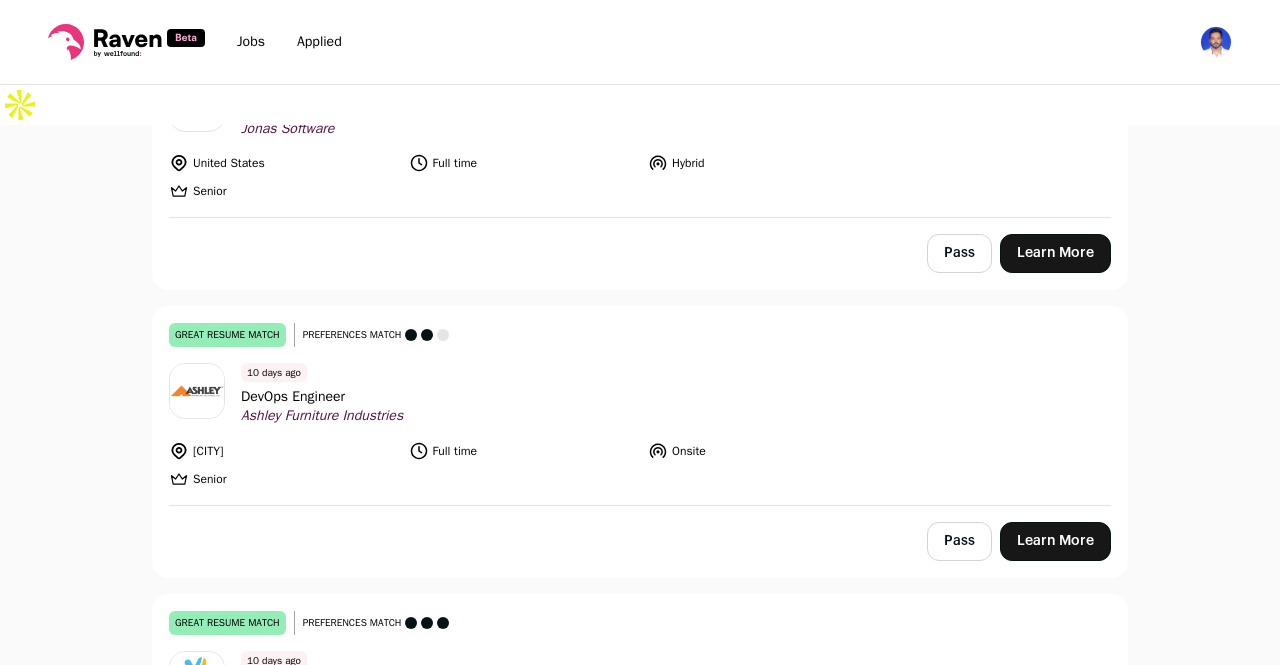 click on "Pass
Learn More" at bounding box center (640, 253) 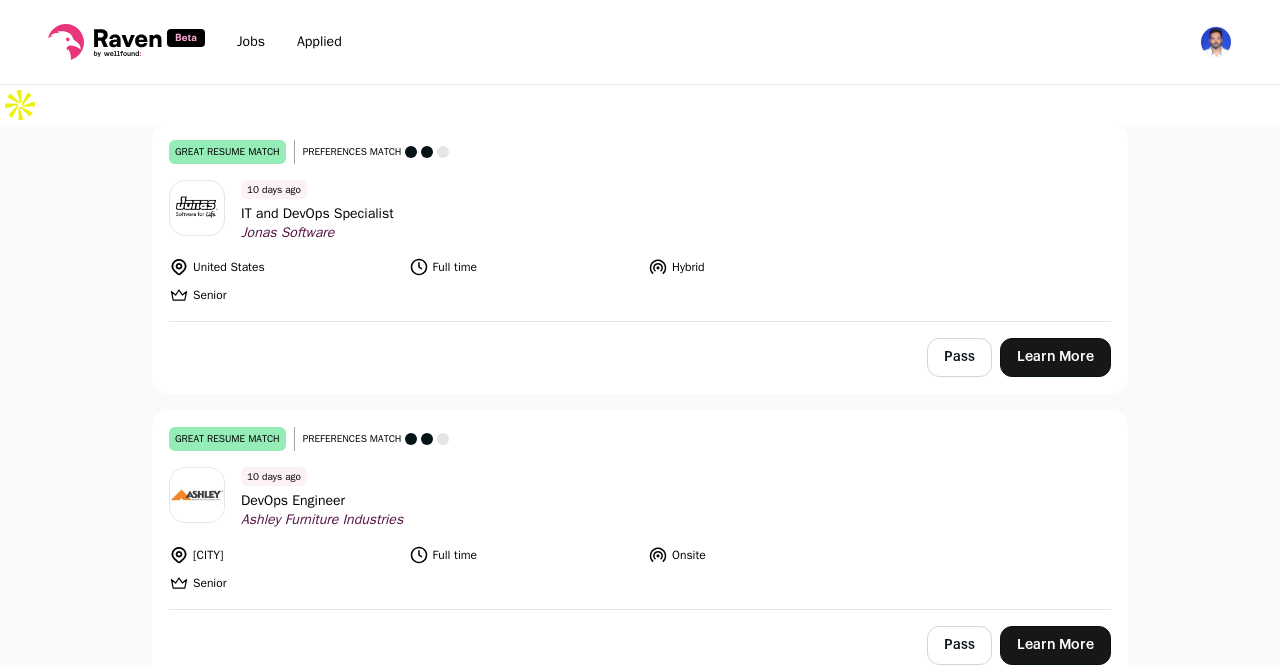scroll, scrollTop: 2755, scrollLeft: 0, axis: vertical 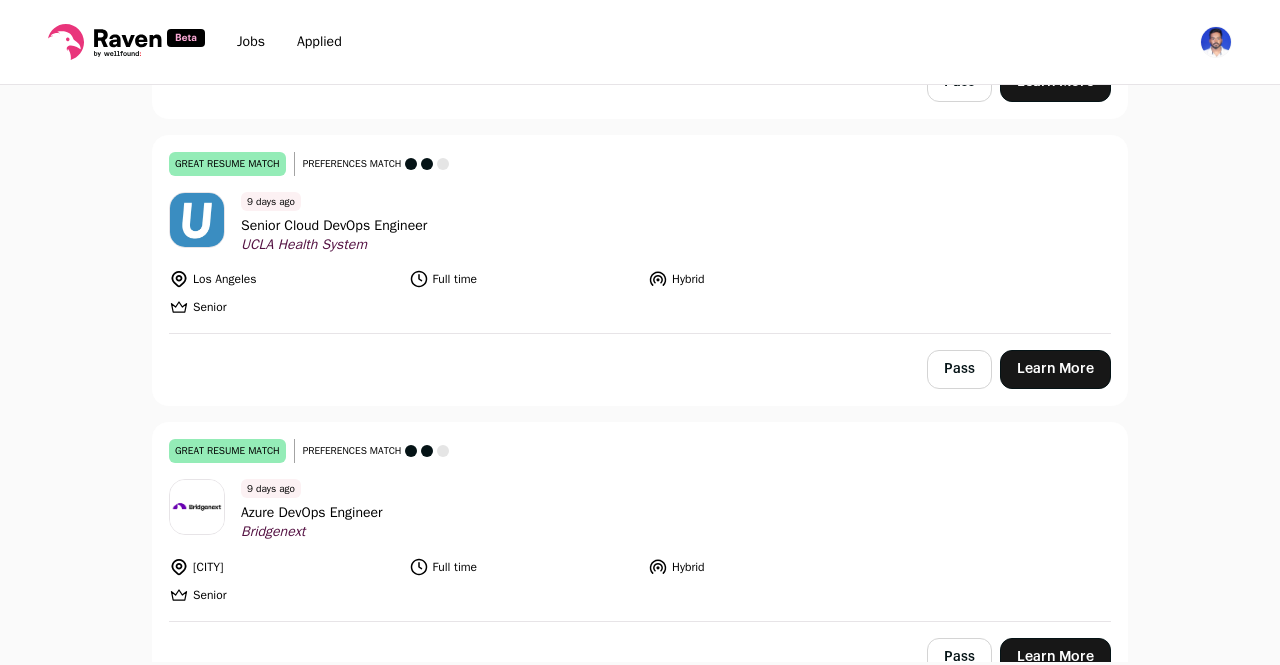 click on "Senior Cloud DevOps Engineer" at bounding box center (334, 225) 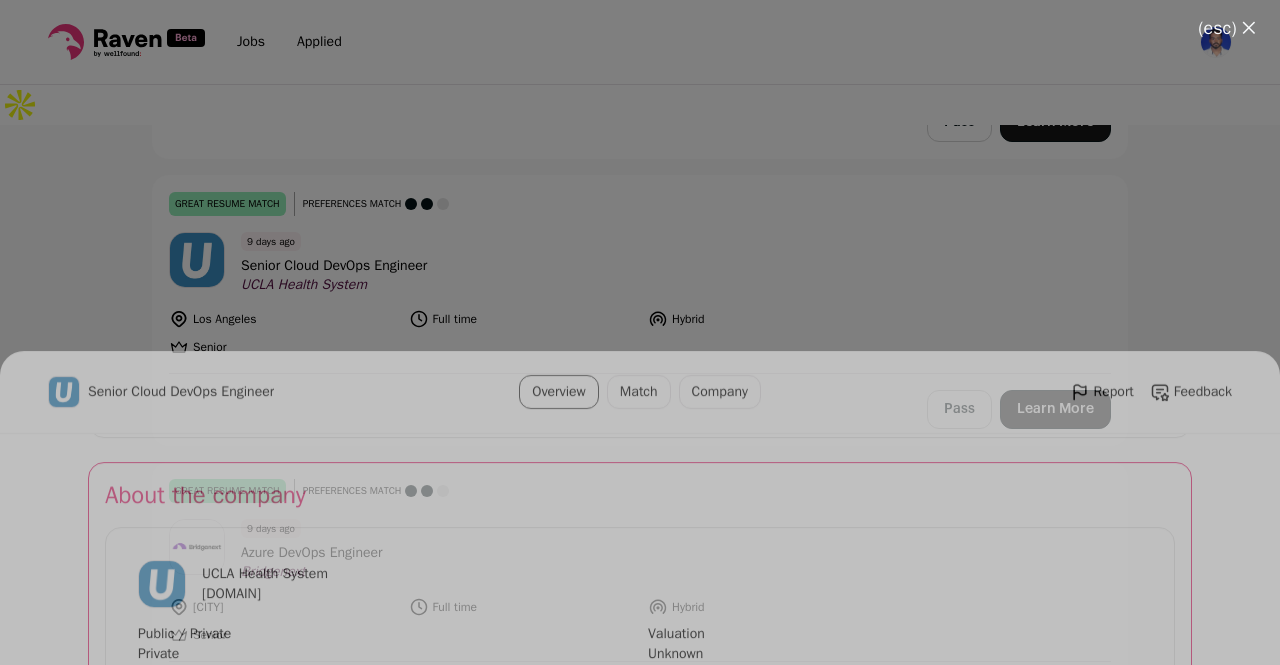 scroll, scrollTop: 1861, scrollLeft: 0, axis: vertical 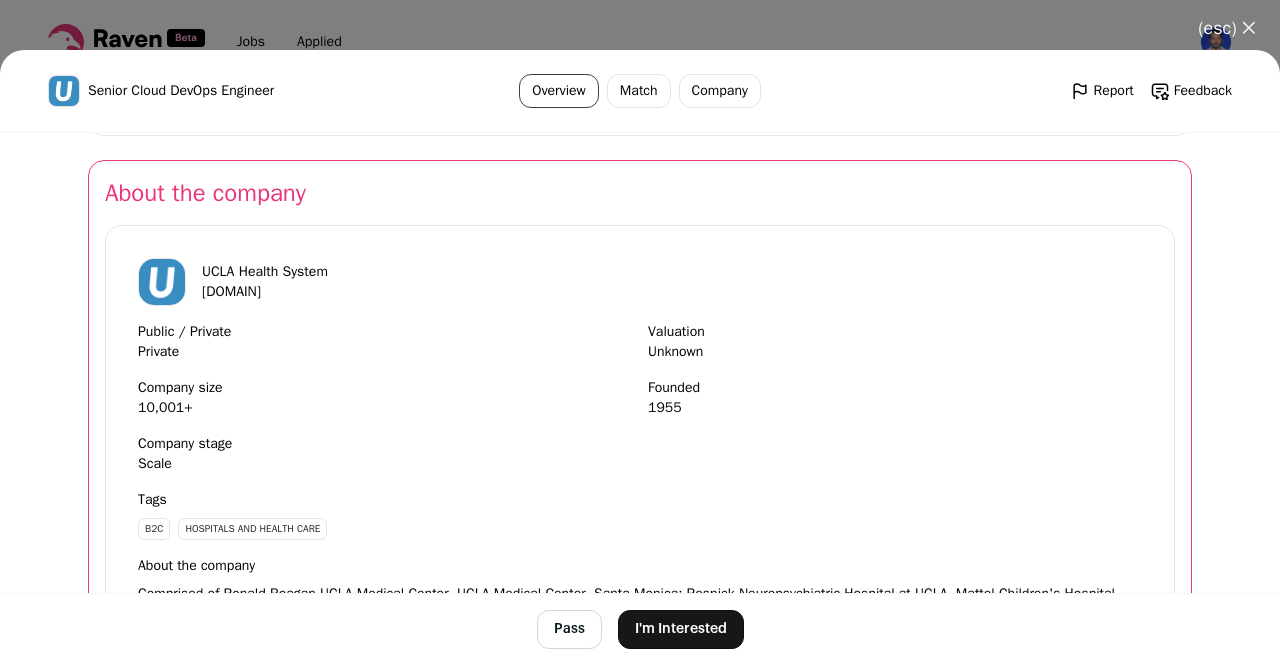 click on "I'm Interested" at bounding box center (681, 629) 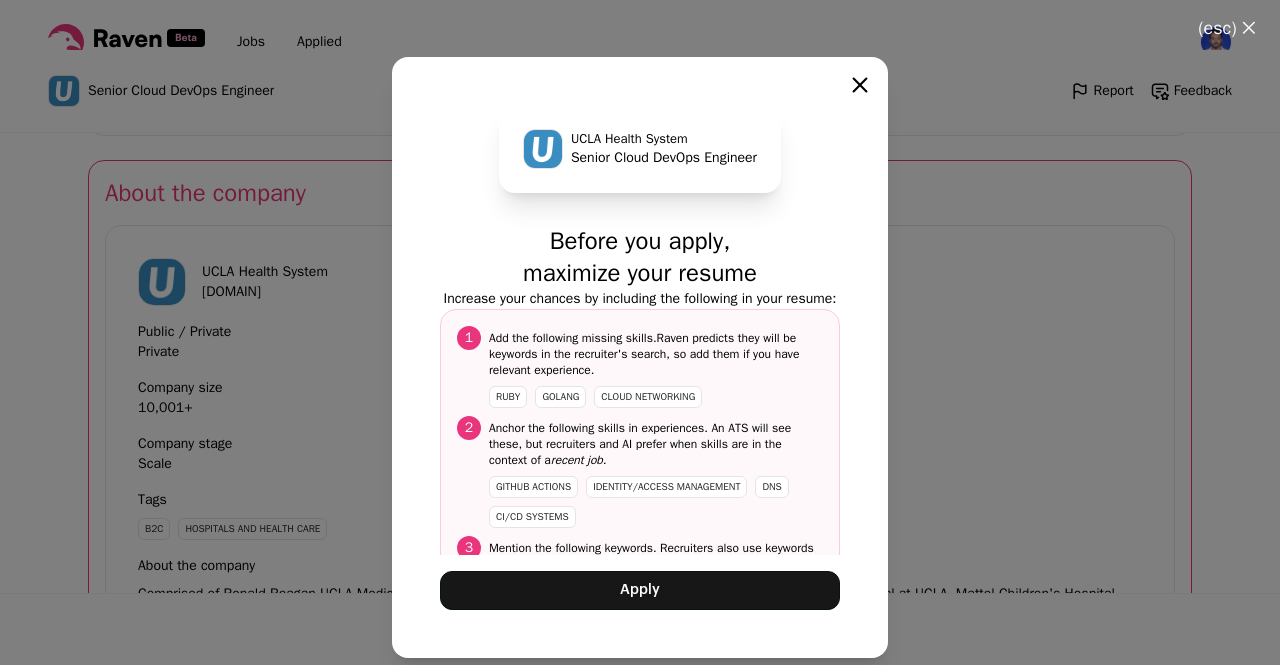 click on "UCLA Health System
Senior Cloud DevOps Engineer
Before you apply,
maximize your resume
Increase your chances by including the following in your resume:
1
Add the following missing skills.  Raven predicts they will be keywords in the recruiter's search, so add them if you have relevant experience.
Ruby
Golang
cloud networking
2
Anchor the following skills in experiences . An ATS will see these, but recruiters and AI prefer when skills are in the context of a  recent job.
3" at bounding box center [640, 357] 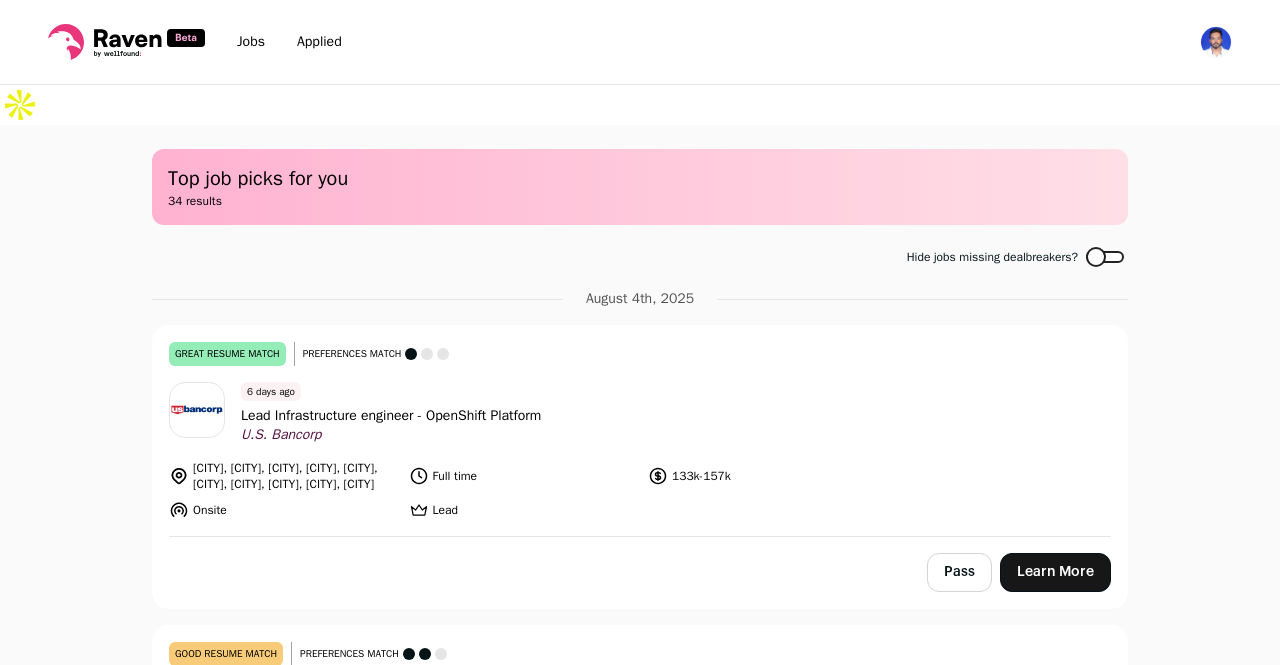 scroll, scrollTop: 0, scrollLeft: 0, axis: both 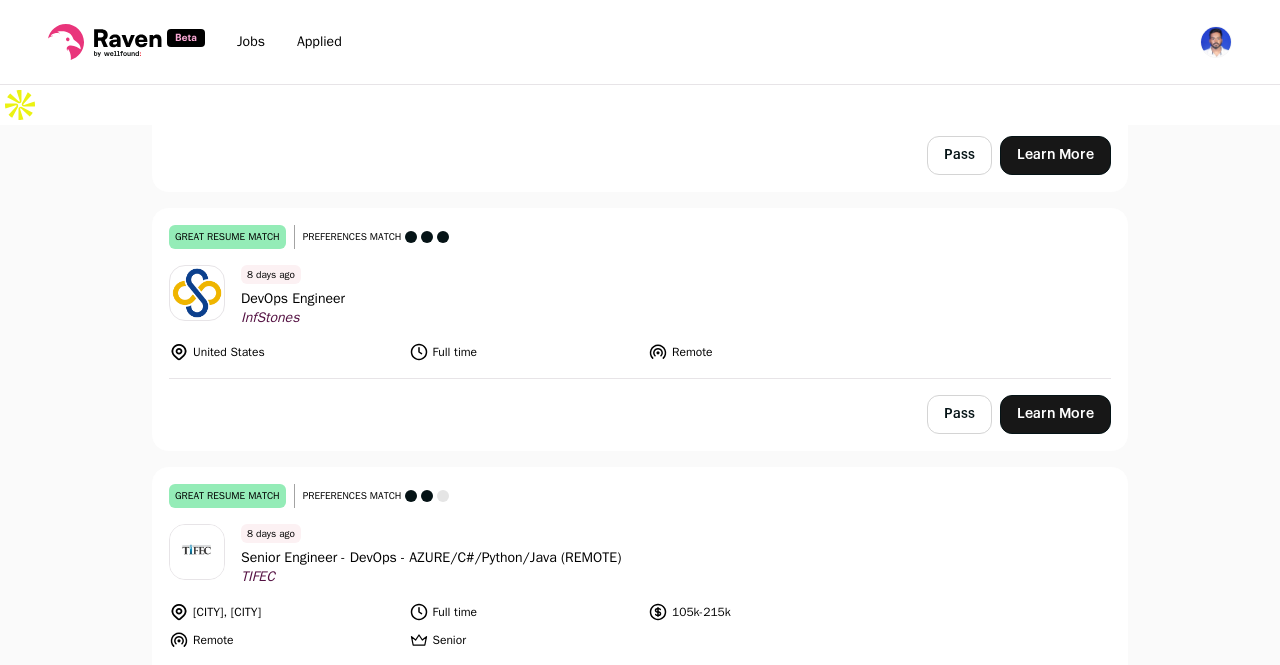 click on "DevOps Engineer" at bounding box center [293, 298] 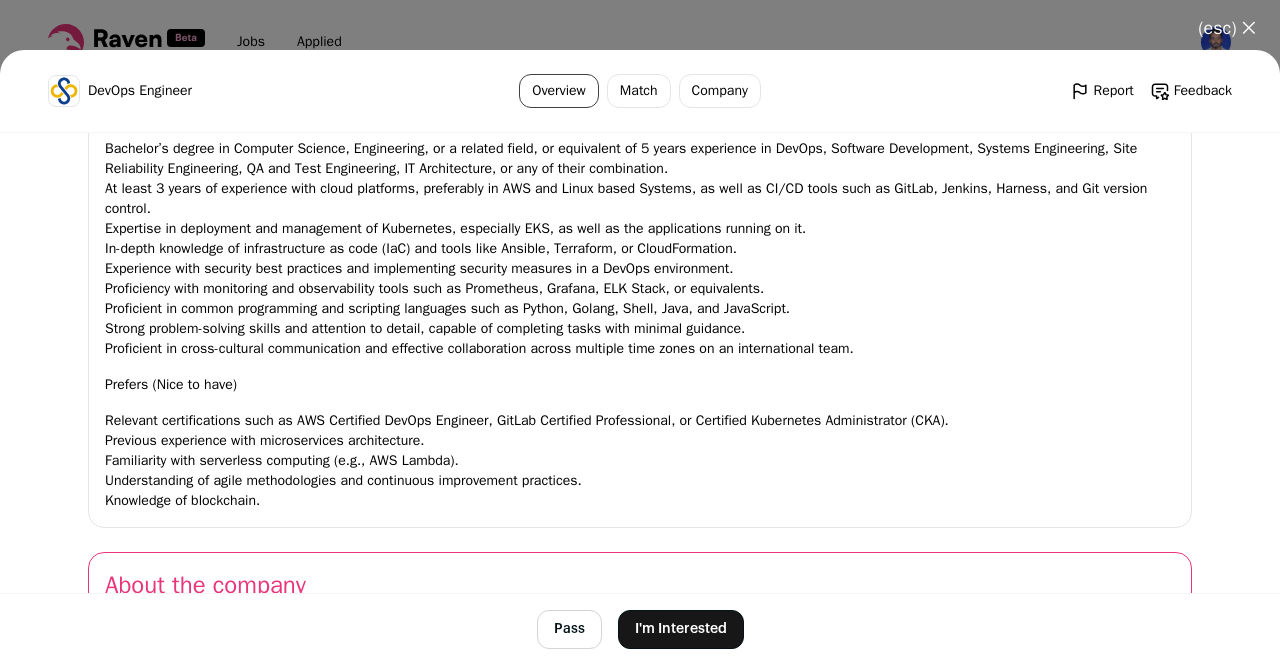 scroll, scrollTop: 1910, scrollLeft: 0, axis: vertical 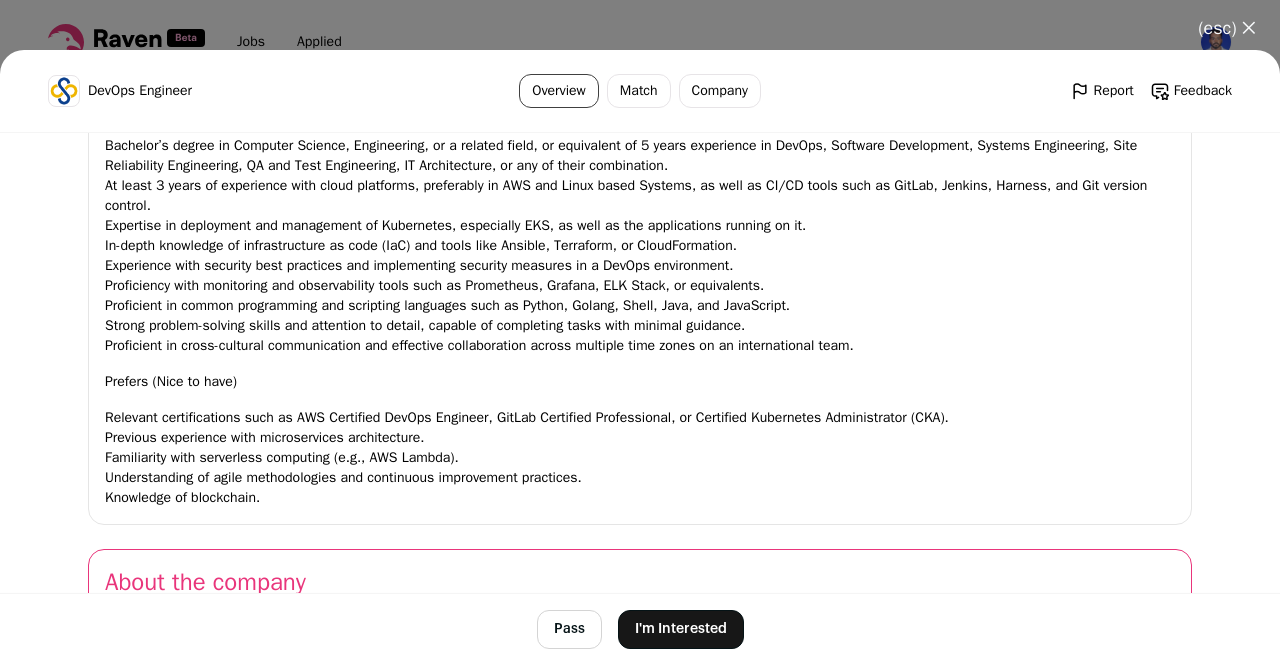 click on "I'm Interested" at bounding box center [681, 629] 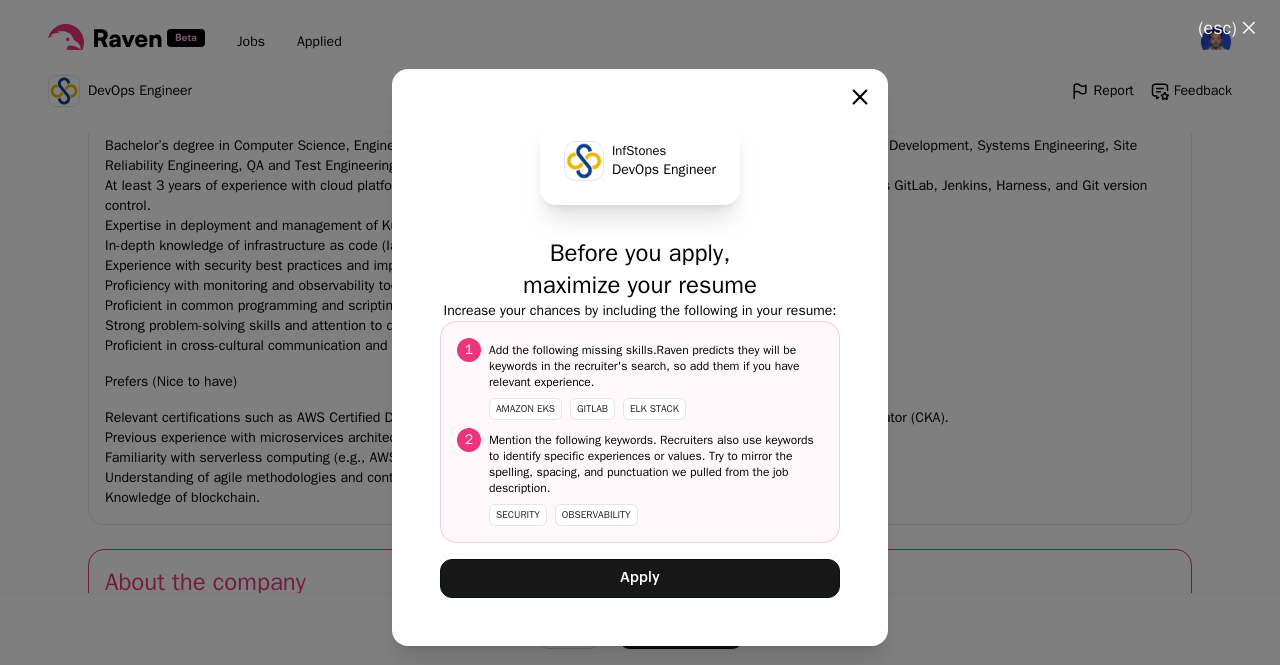 click on "Apply" at bounding box center [640, 578] 